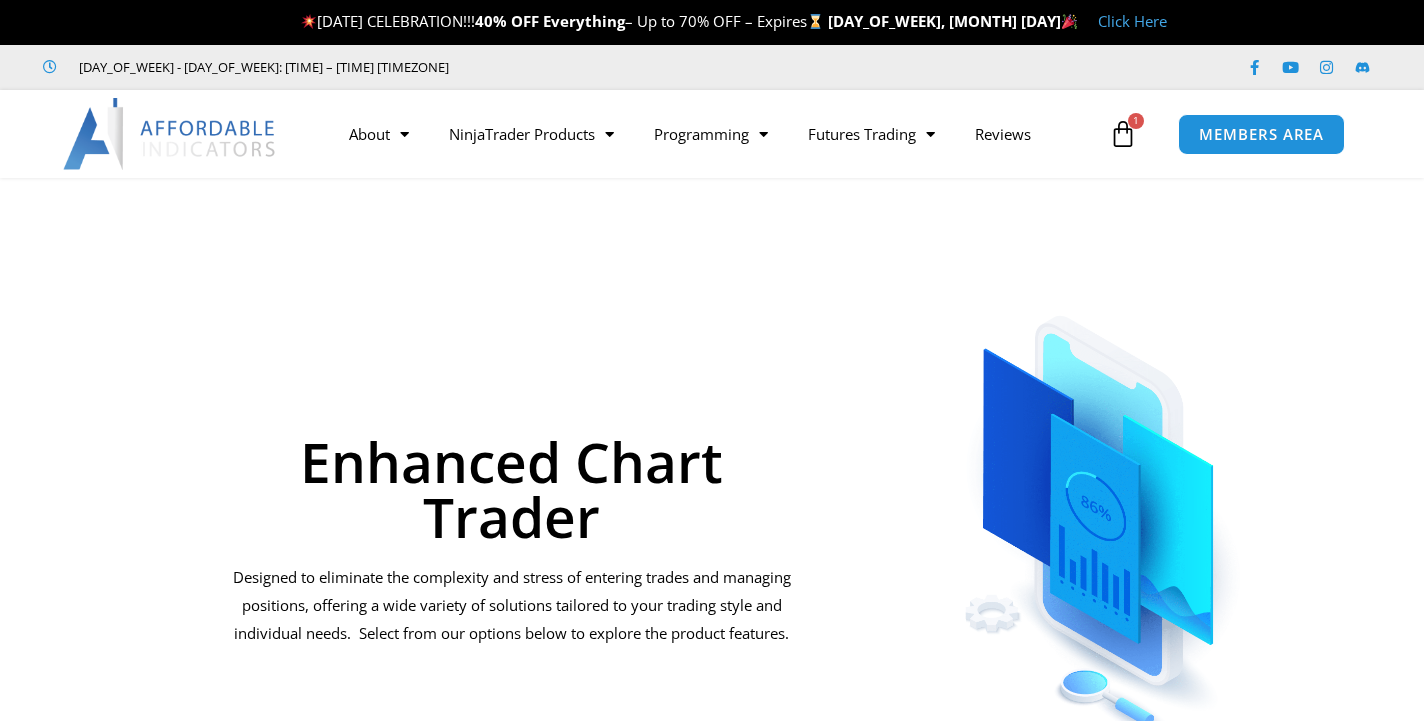 scroll, scrollTop: 0, scrollLeft: 0, axis: both 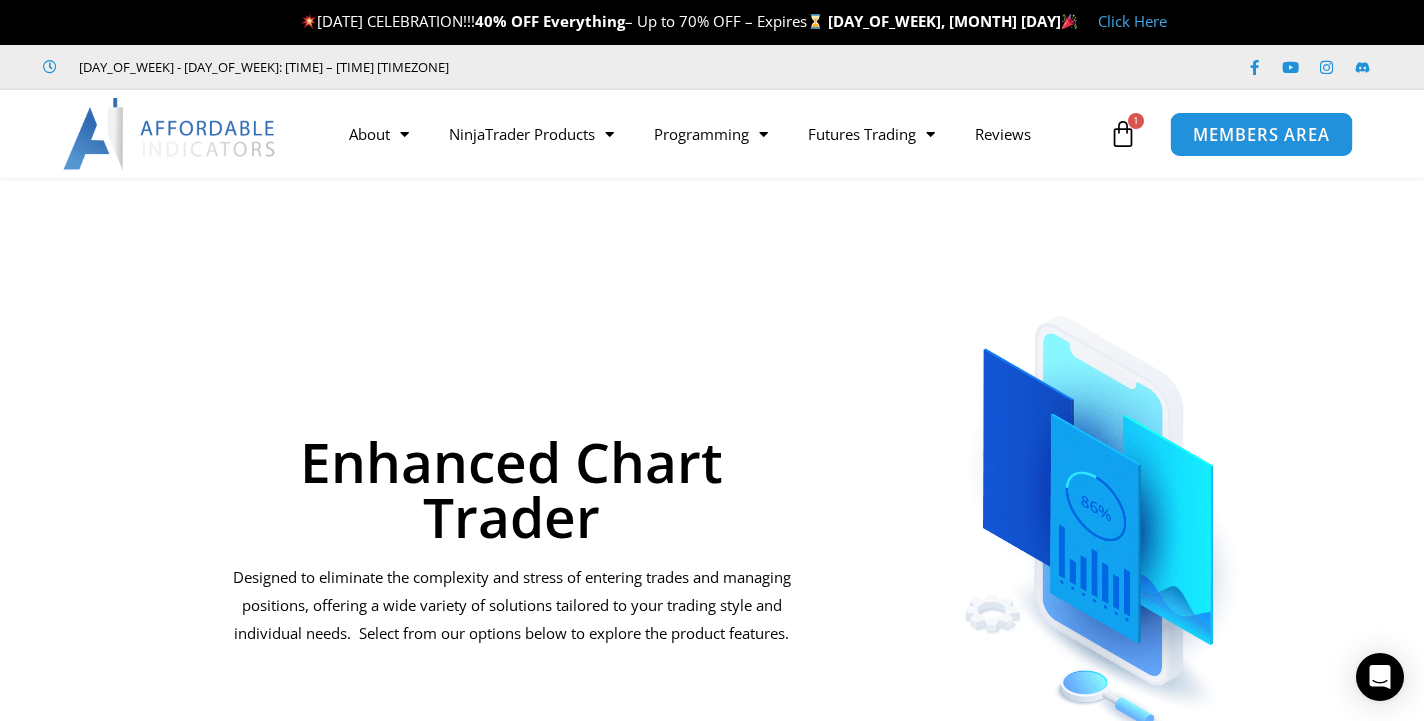 click on "MEMBERS AREA" at bounding box center (1261, 134) 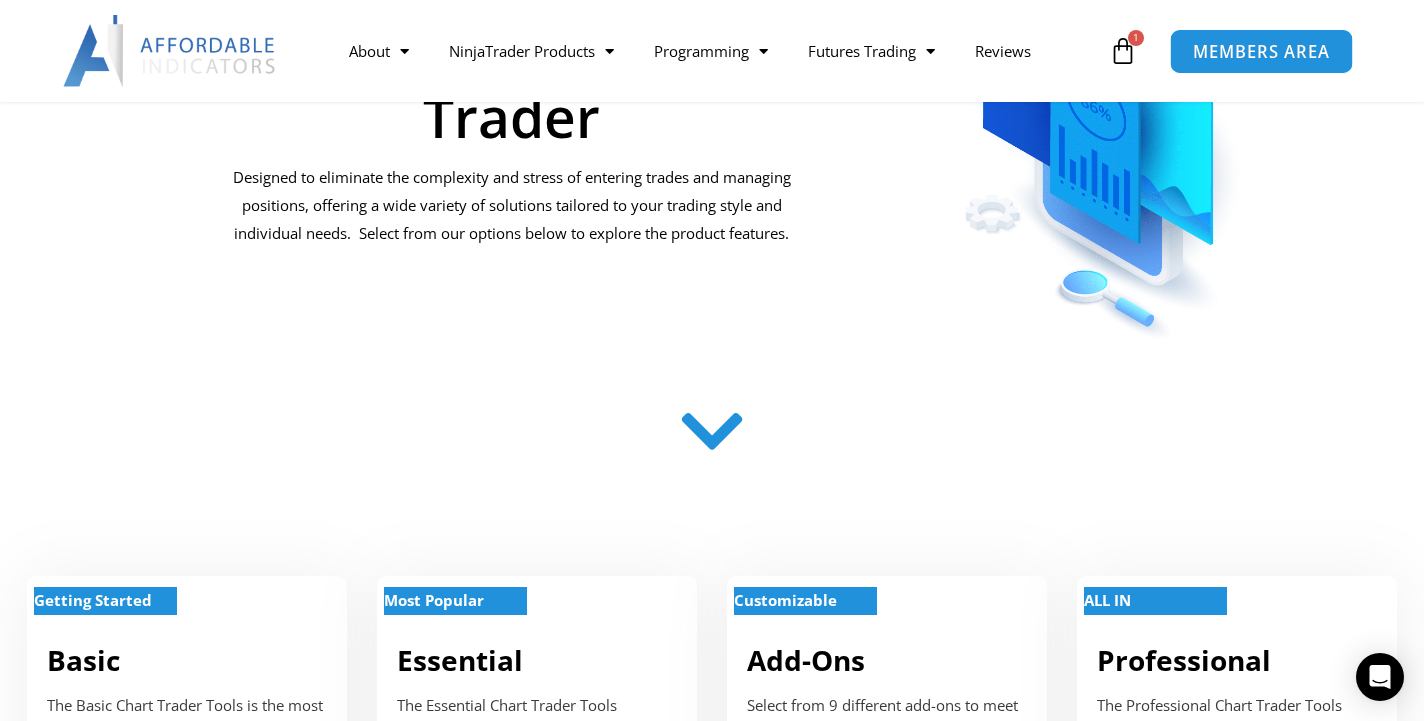 scroll, scrollTop: 500, scrollLeft: 0, axis: vertical 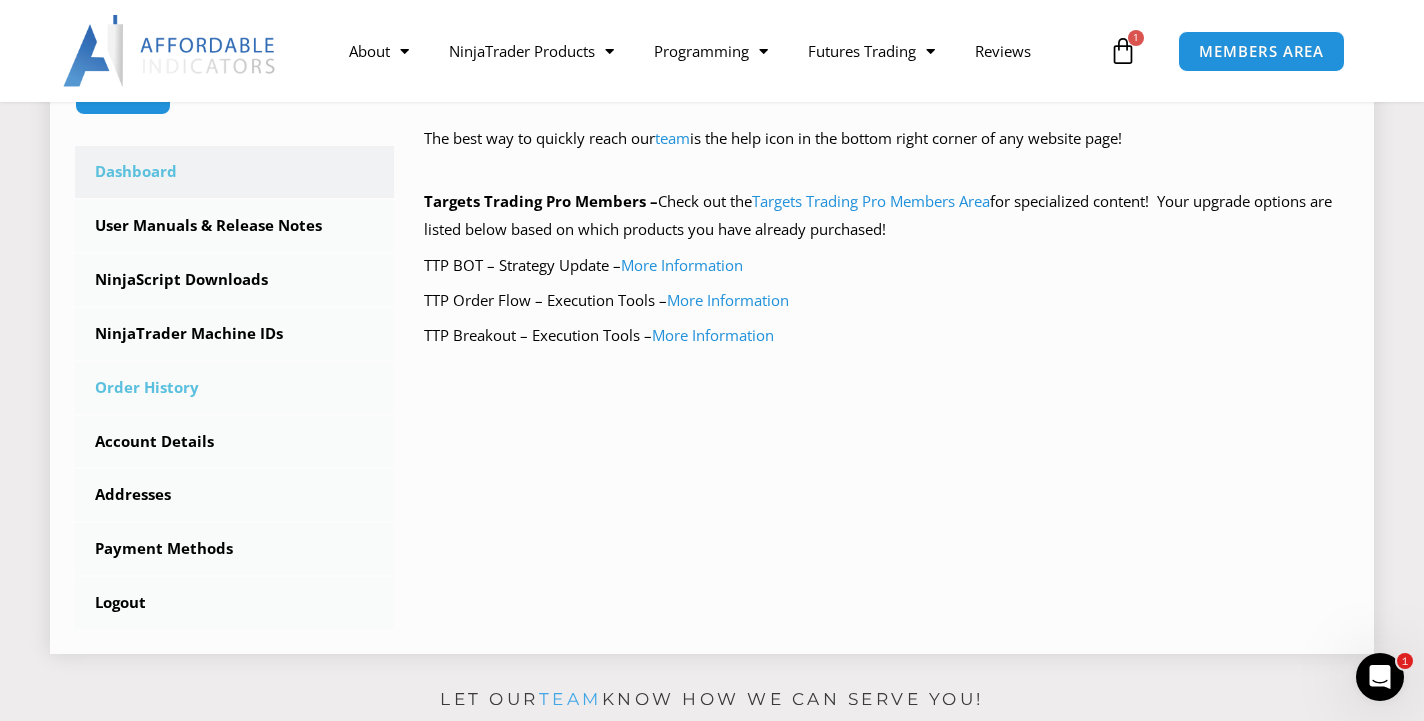 click on "Order History" at bounding box center [234, 388] 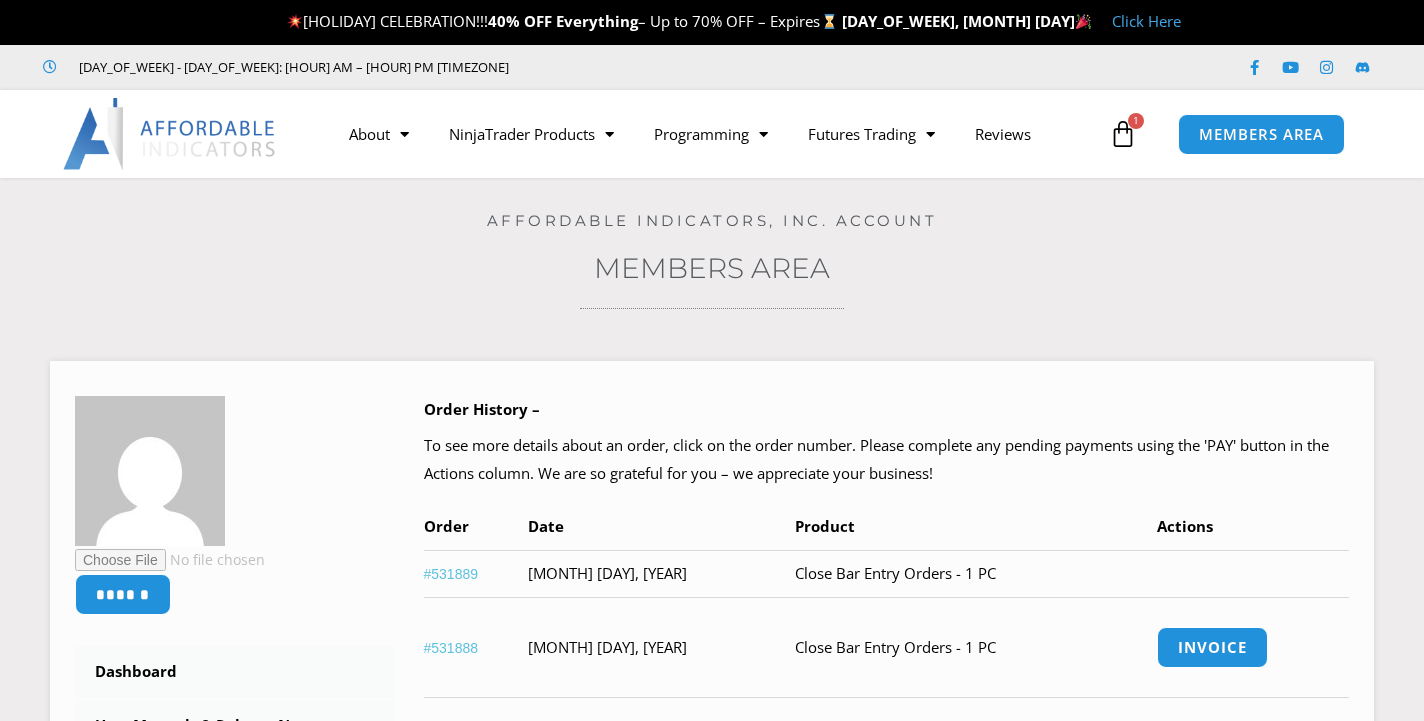 scroll, scrollTop: 0, scrollLeft: 0, axis: both 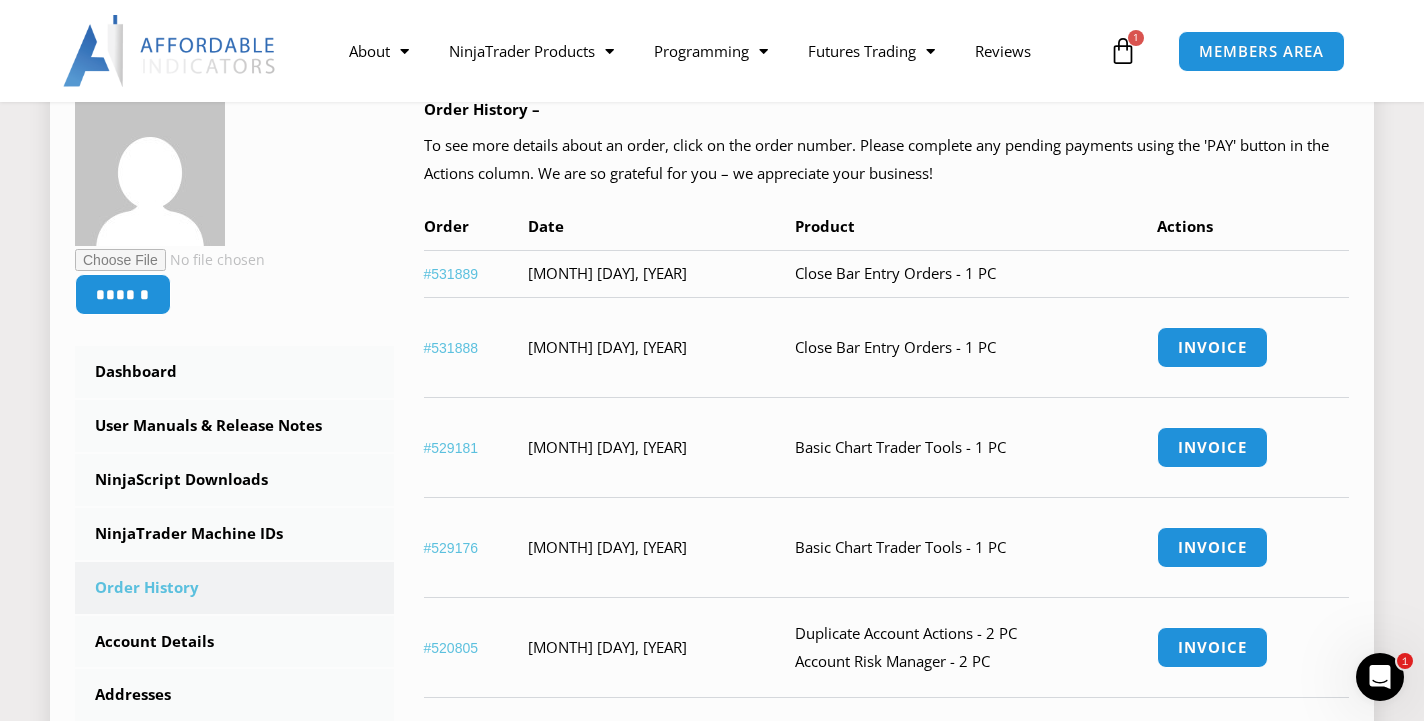 click on "#531888" at bounding box center [451, 348] 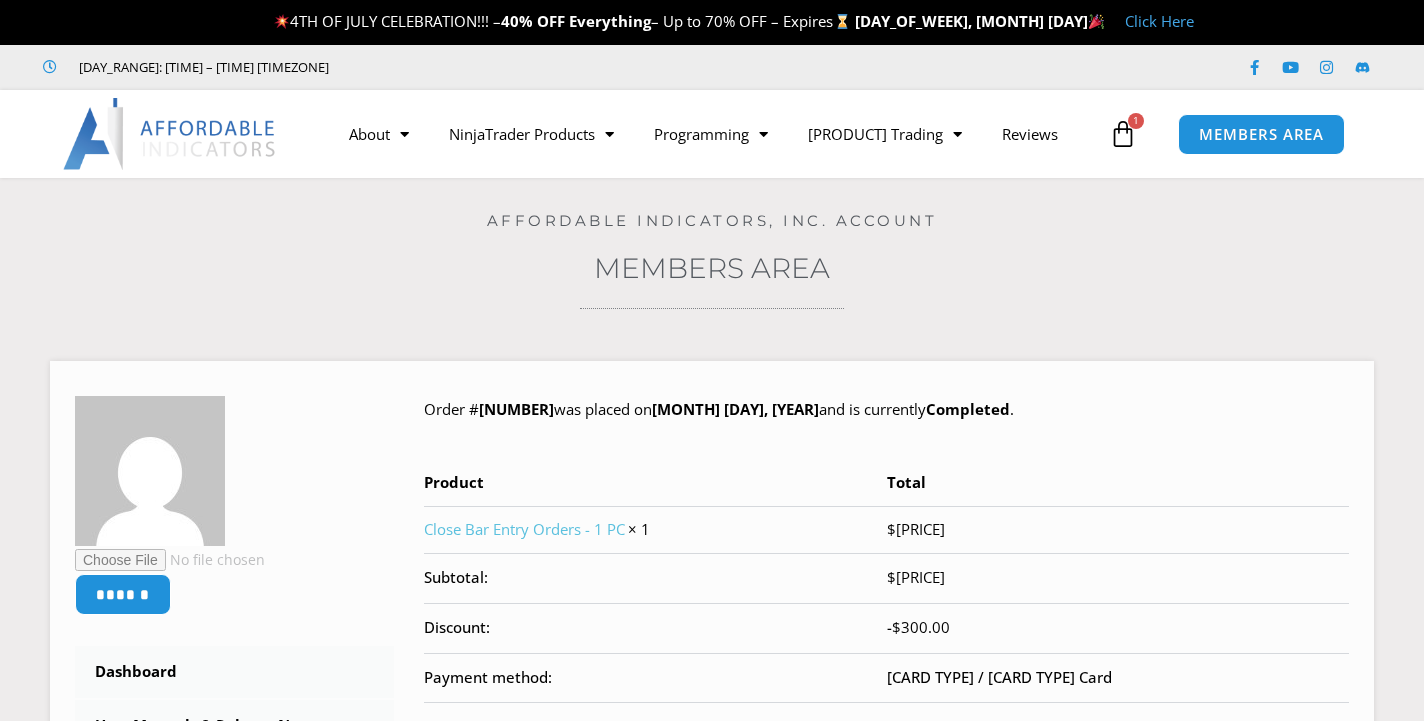scroll, scrollTop: 0, scrollLeft: 0, axis: both 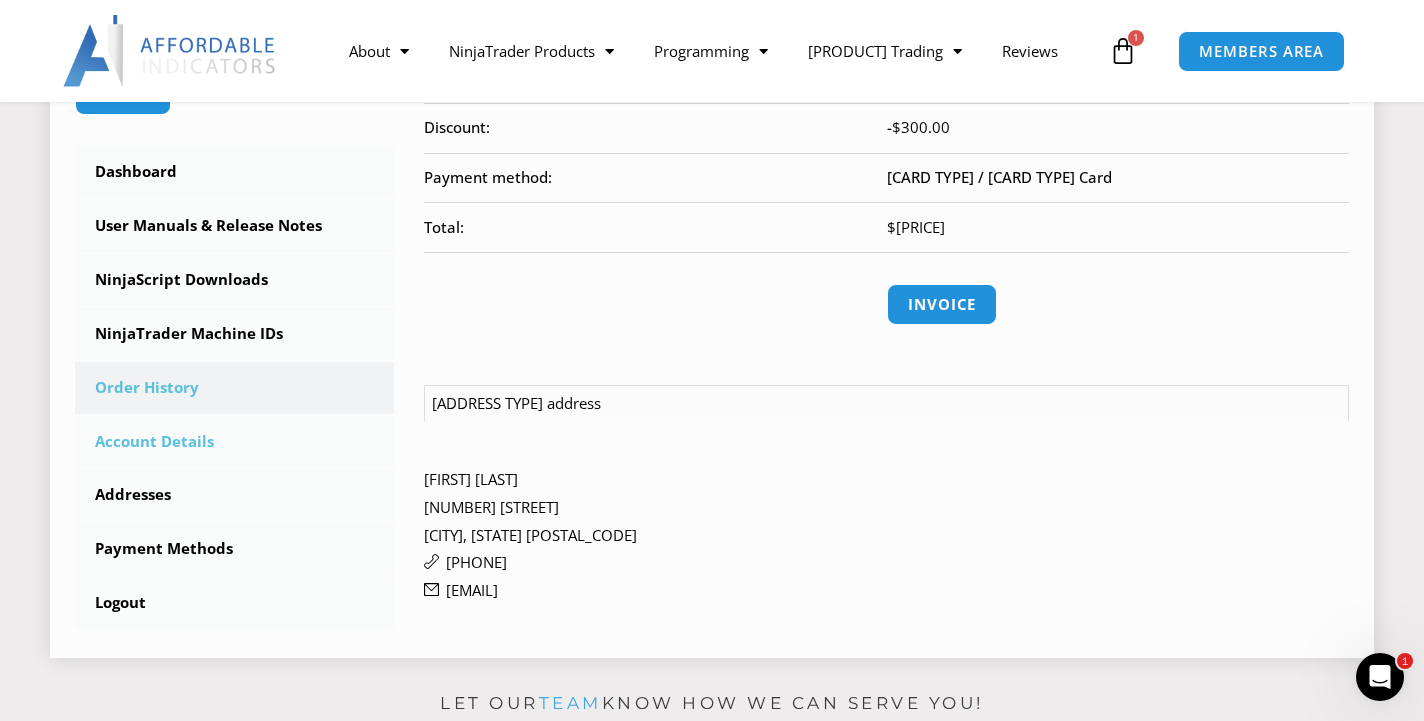 click on "Account Details" at bounding box center (234, 442) 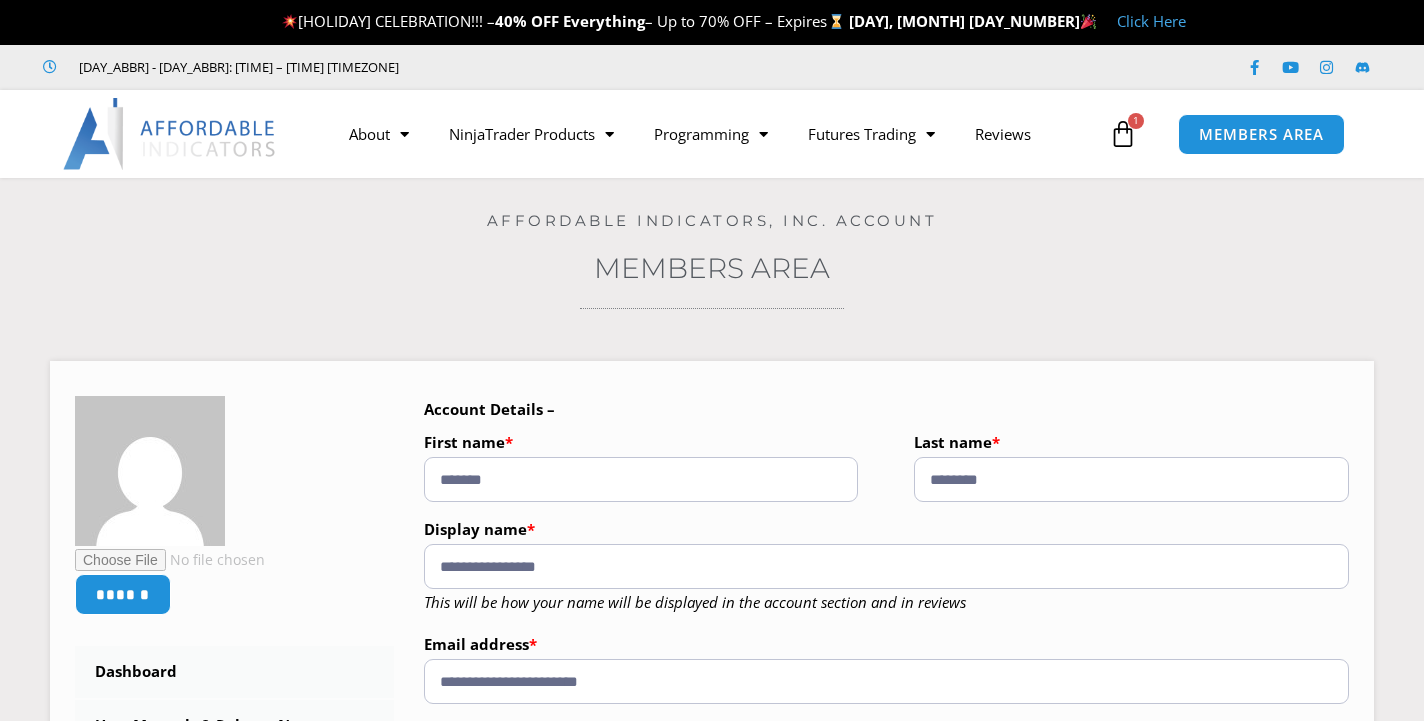 scroll, scrollTop: 0, scrollLeft: 0, axis: both 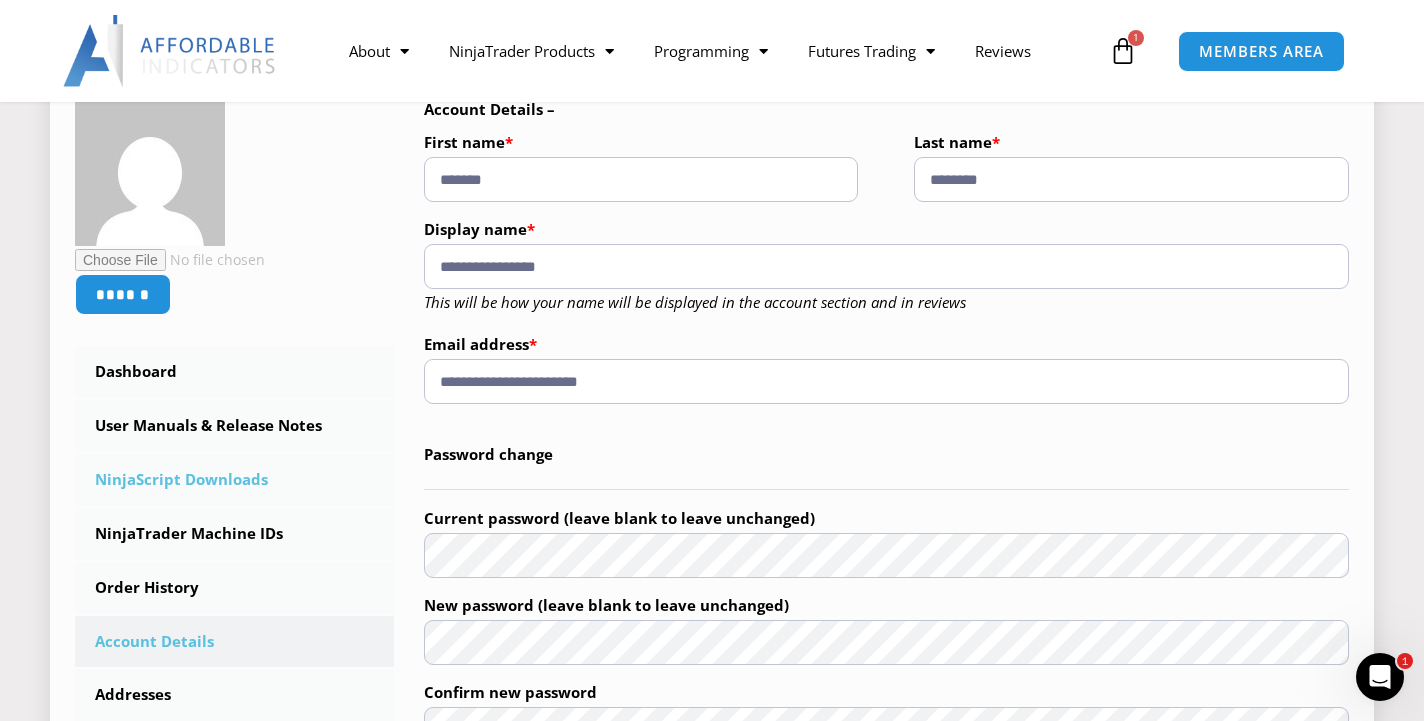 click on "NinjaScript Downloads" at bounding box center [234, 480] 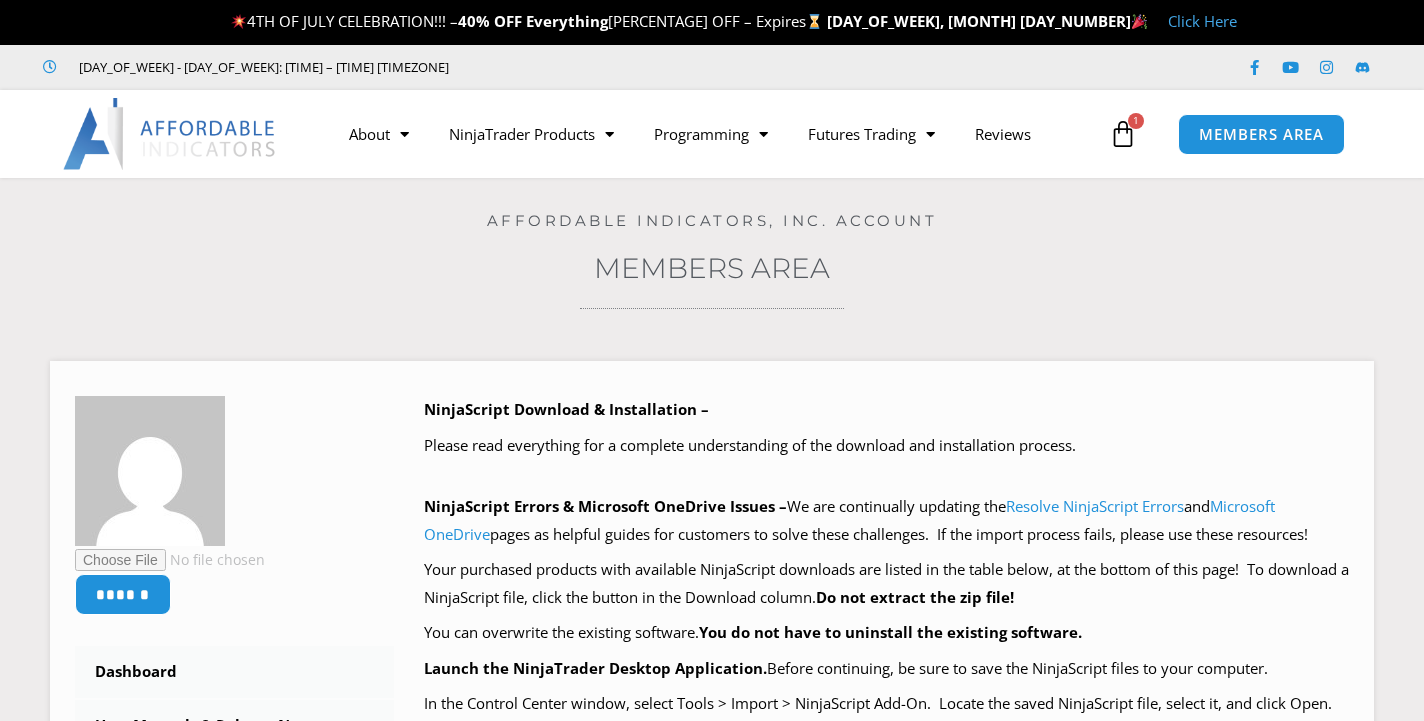scroll, scrollTop: 0, scrollLeft: 0, axis: both 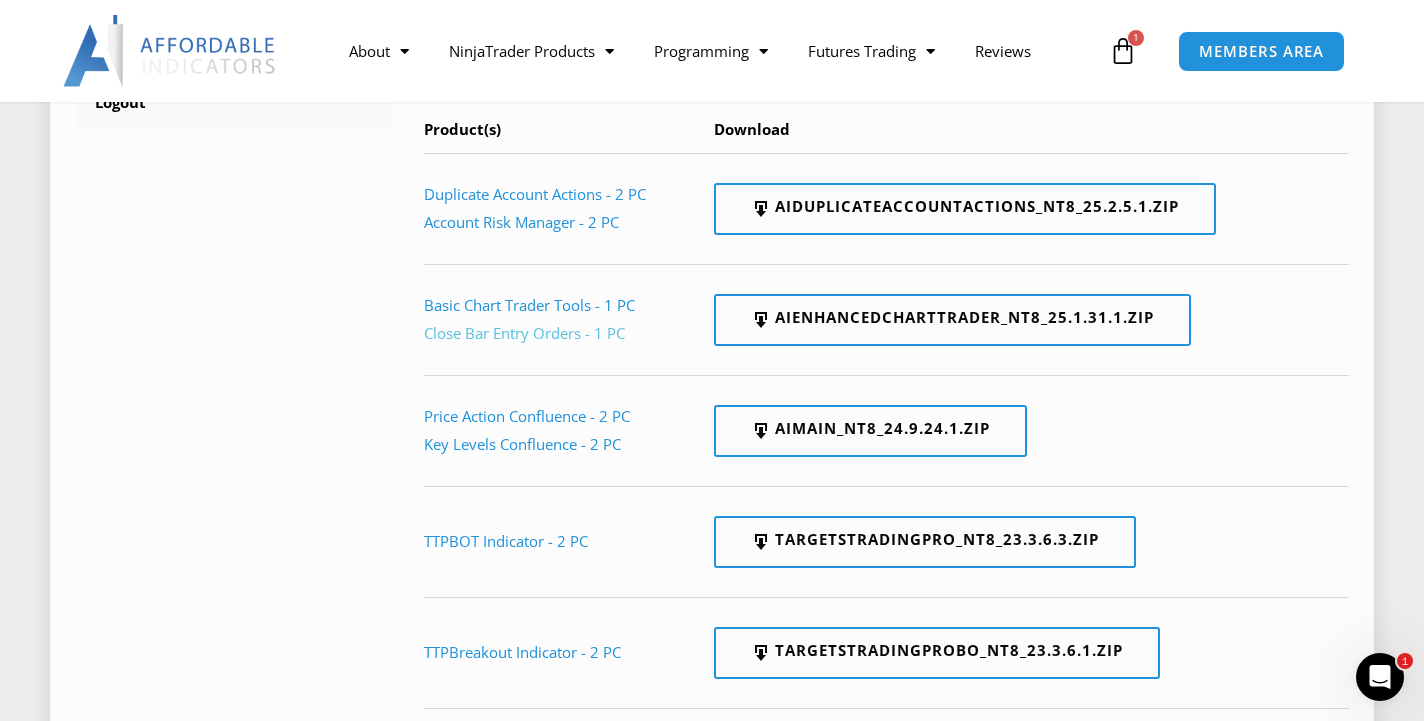 click on "Close Bar Entry Orders - 1 PC" at bounding box center (524, 333) 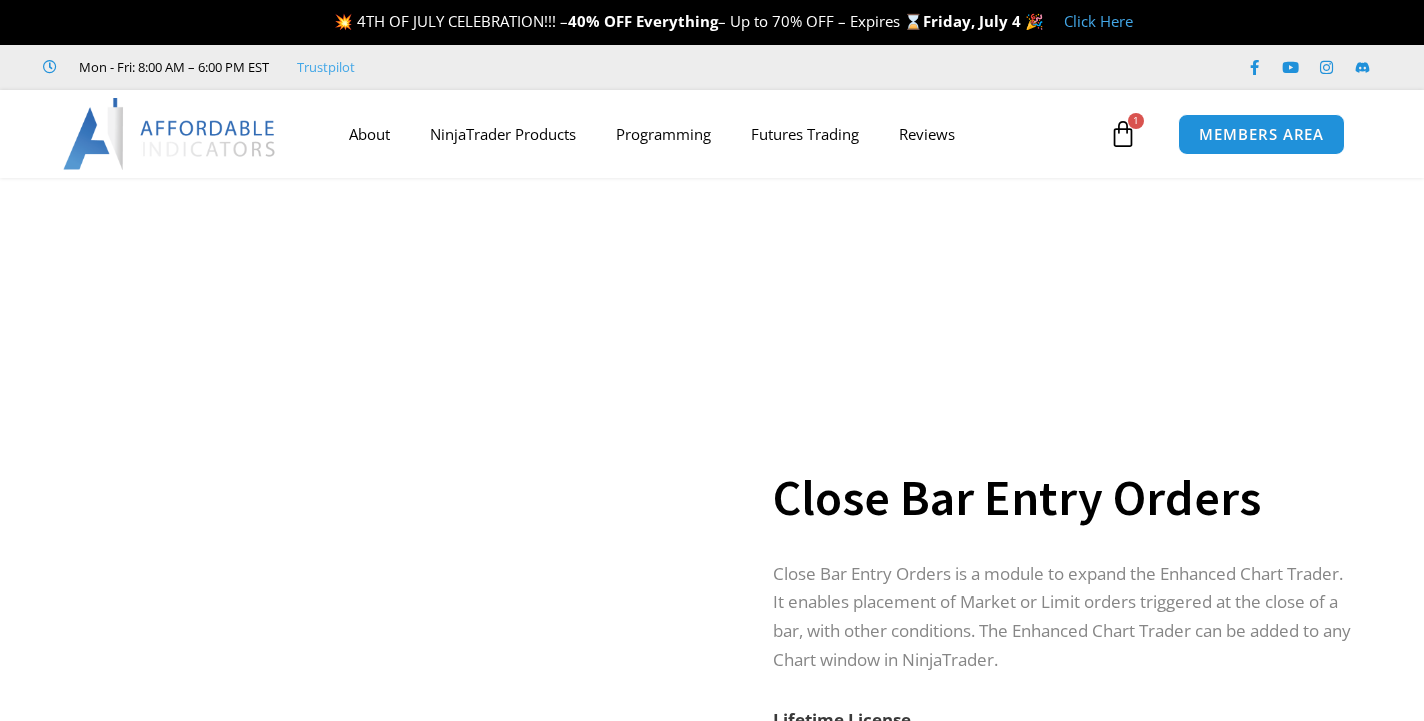 scroll, scrollTop: 0, scrollLeft: 0, axis: both 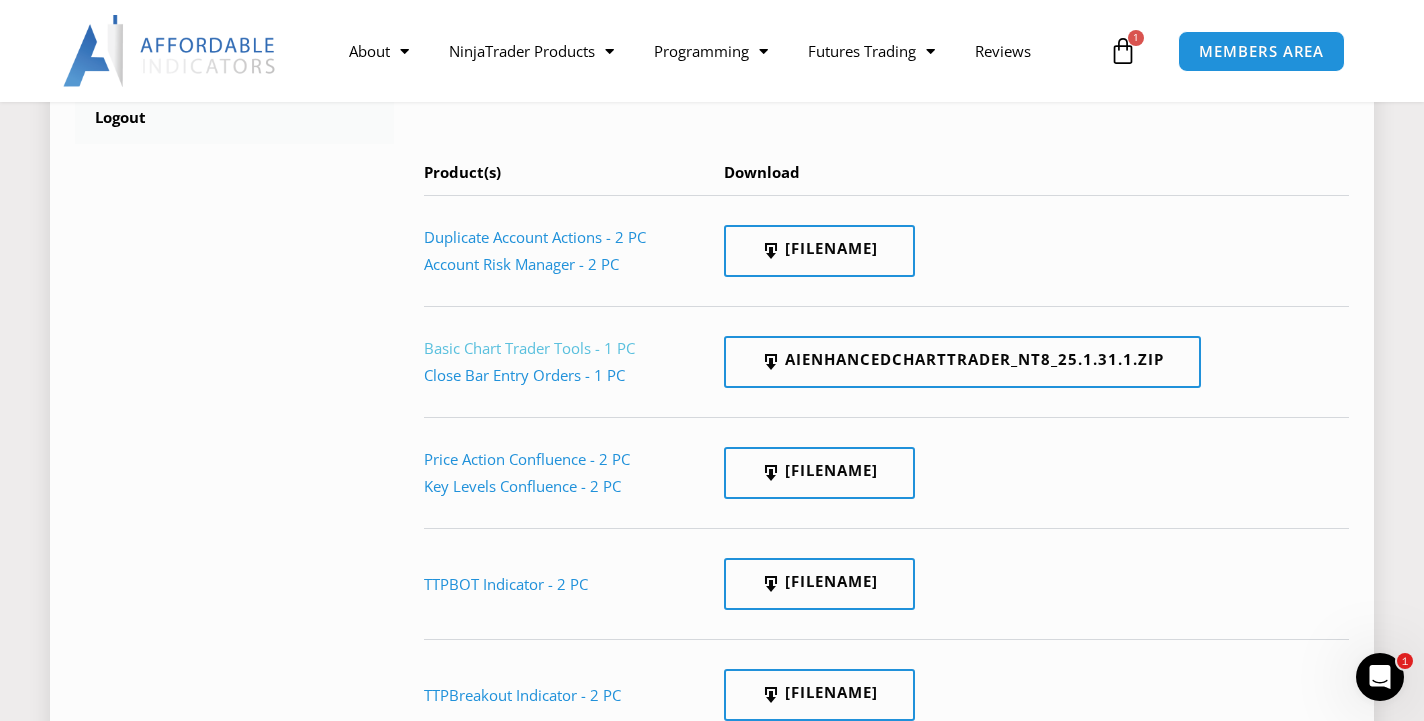 click on "Basic Chart Trader Tools - 1 PC" at bounding box center [529, 348] 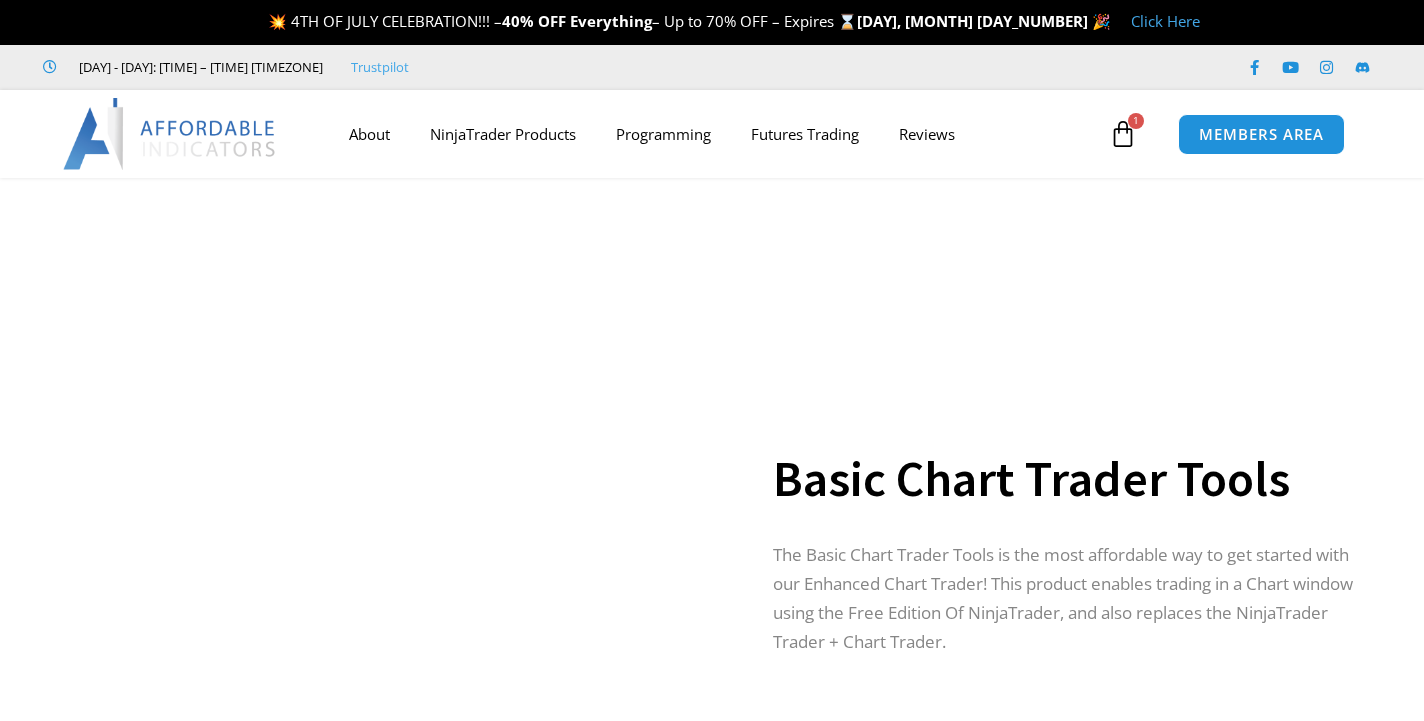 scroll, scrollTop: 0, scrollLeft: 0, axis: both 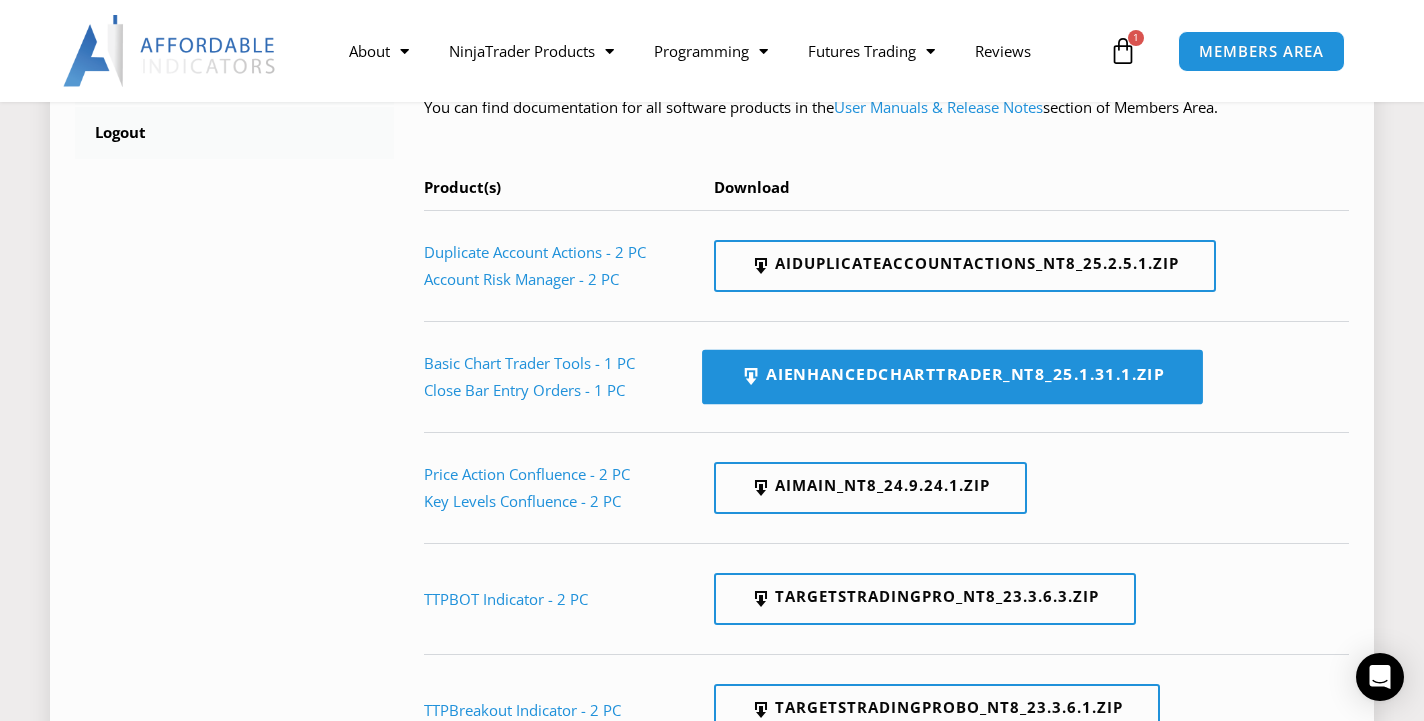 click on "AIEnhancedChartTrader_NT8_25.1.31.1.zip" at bounding box center [952, 377] 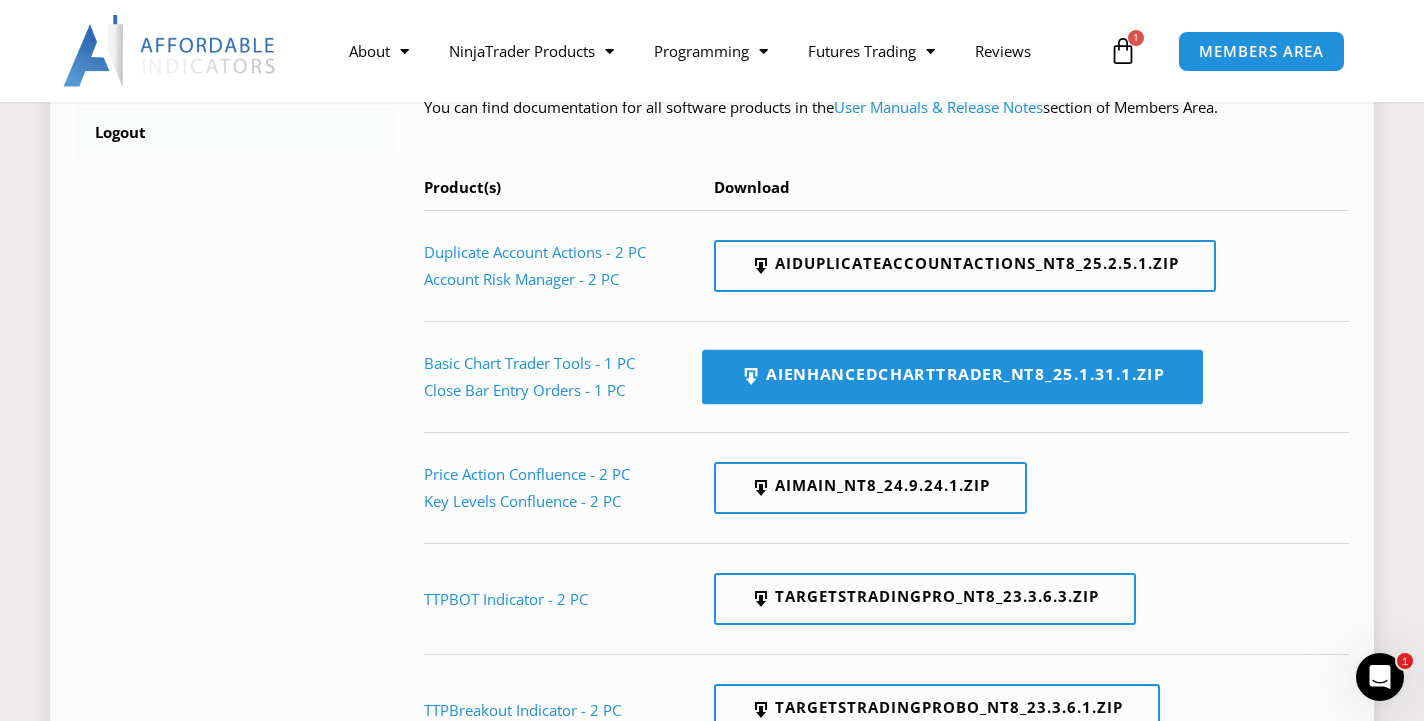 scroll, scrollTop: 0, scrollLeft: 0, axis: both 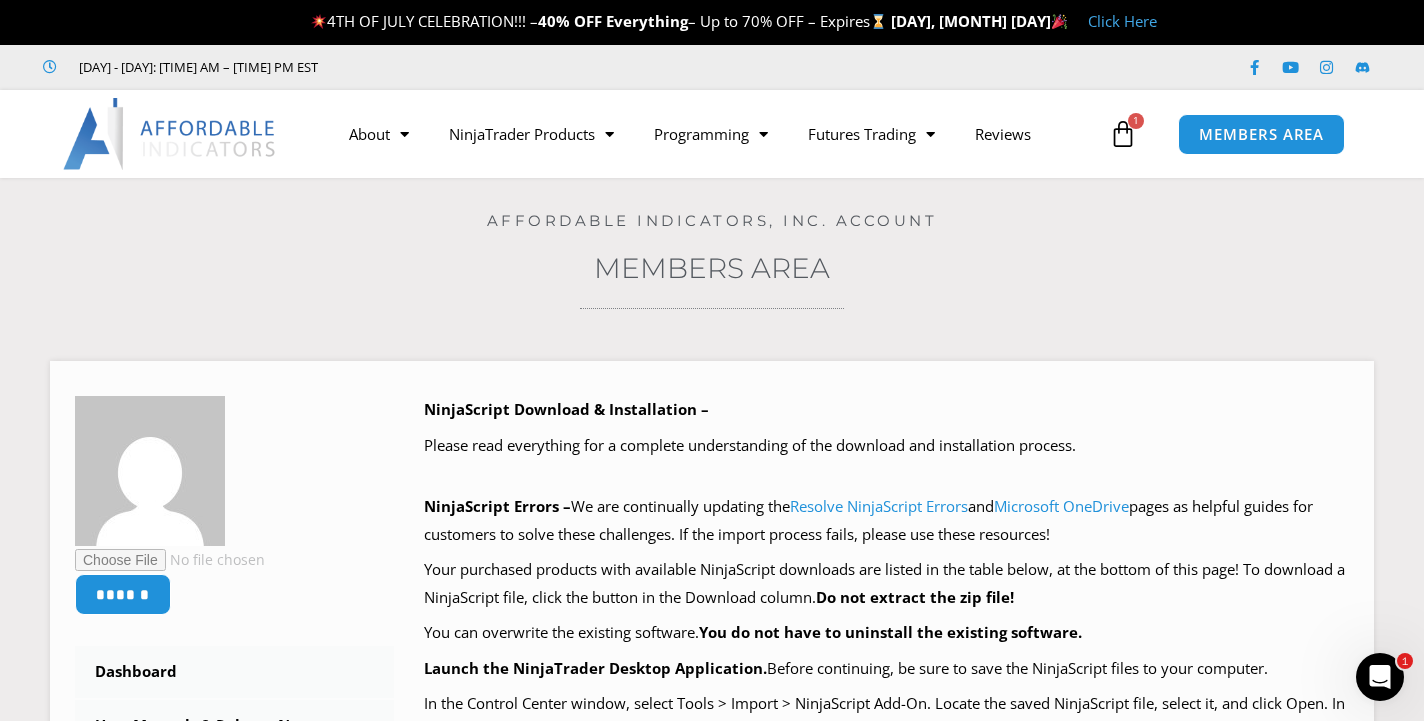 click on "Click Here" at bounding box center (1122, 21) 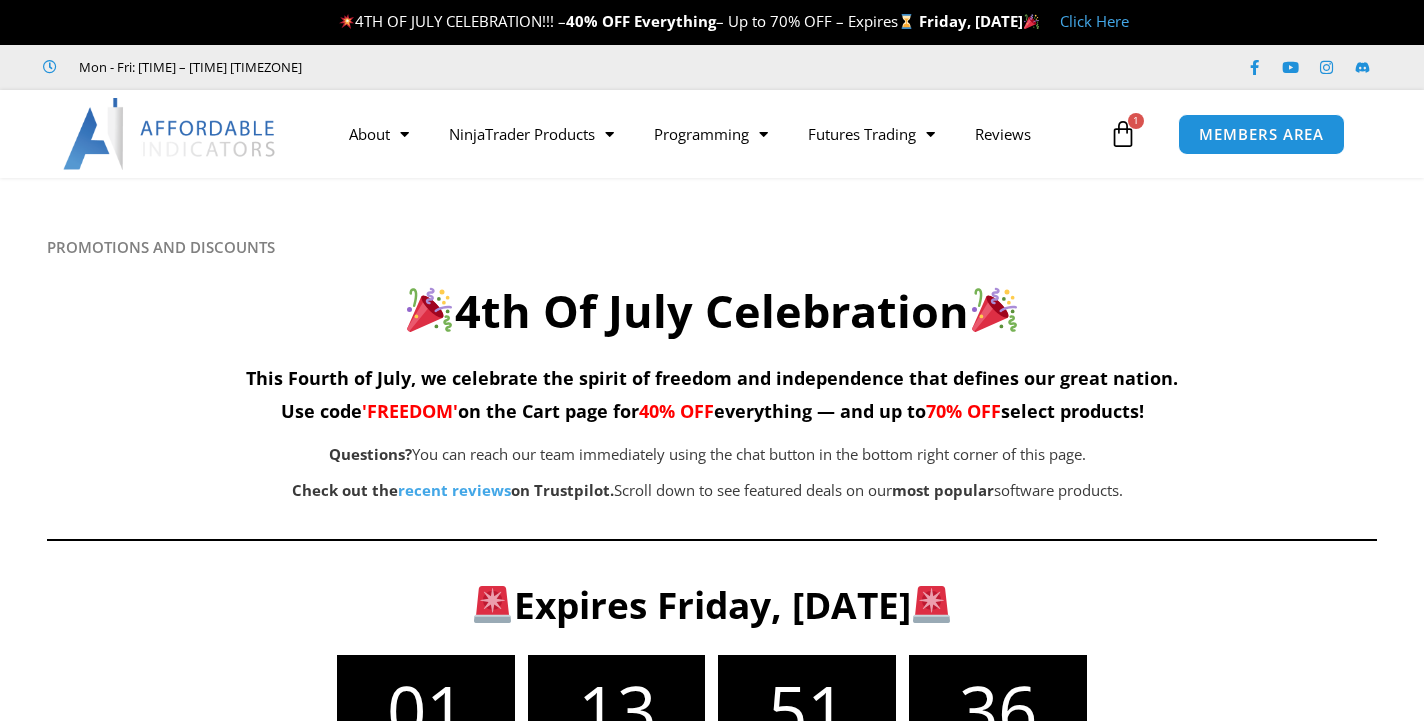 scroll, scrollTop: 0, scrollLeft: 0, axis: both 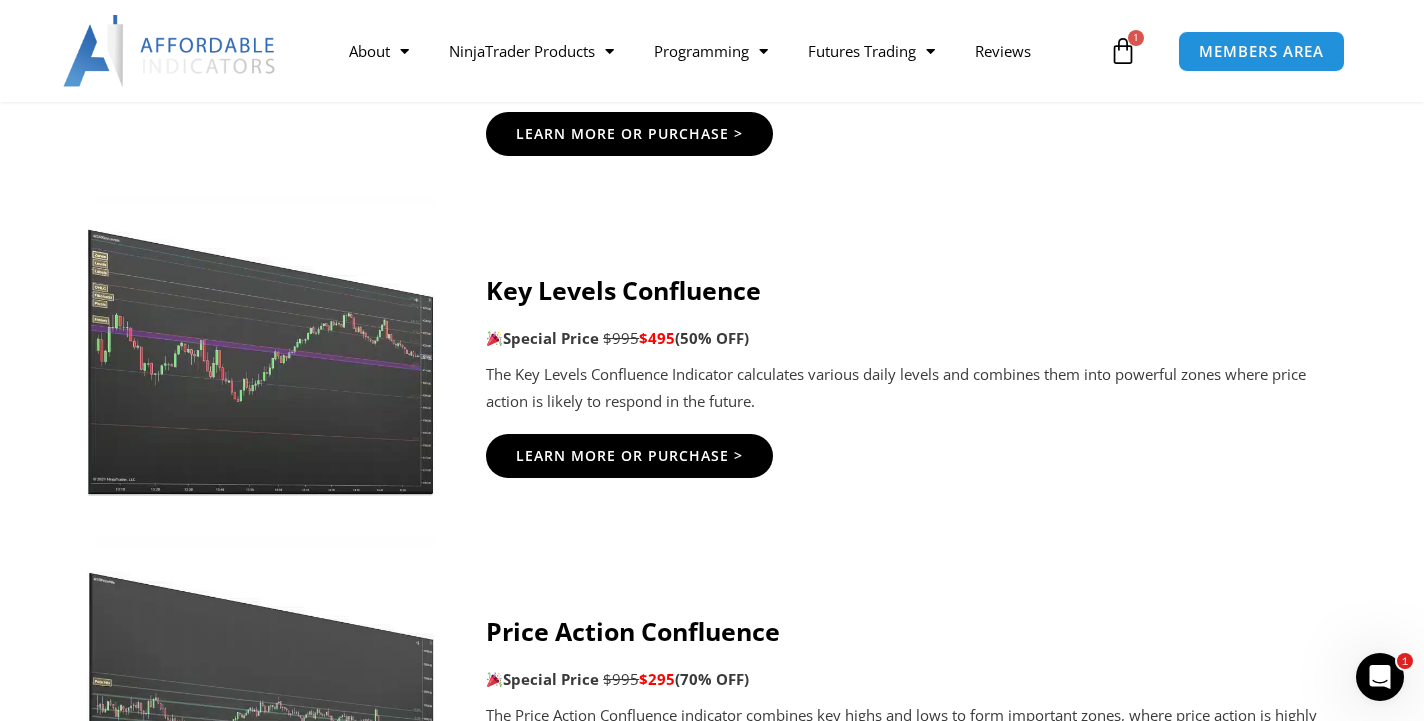 click on "Key Levels Confluence  Special Price    $995  $495  (50% OFF) The Key Levels Confluence Indicator calculates various daily levels and combines them into powerful zones where price action is likely to respond in the future.
Learn More Or Purchase >" at bounding box center [911, 376] 